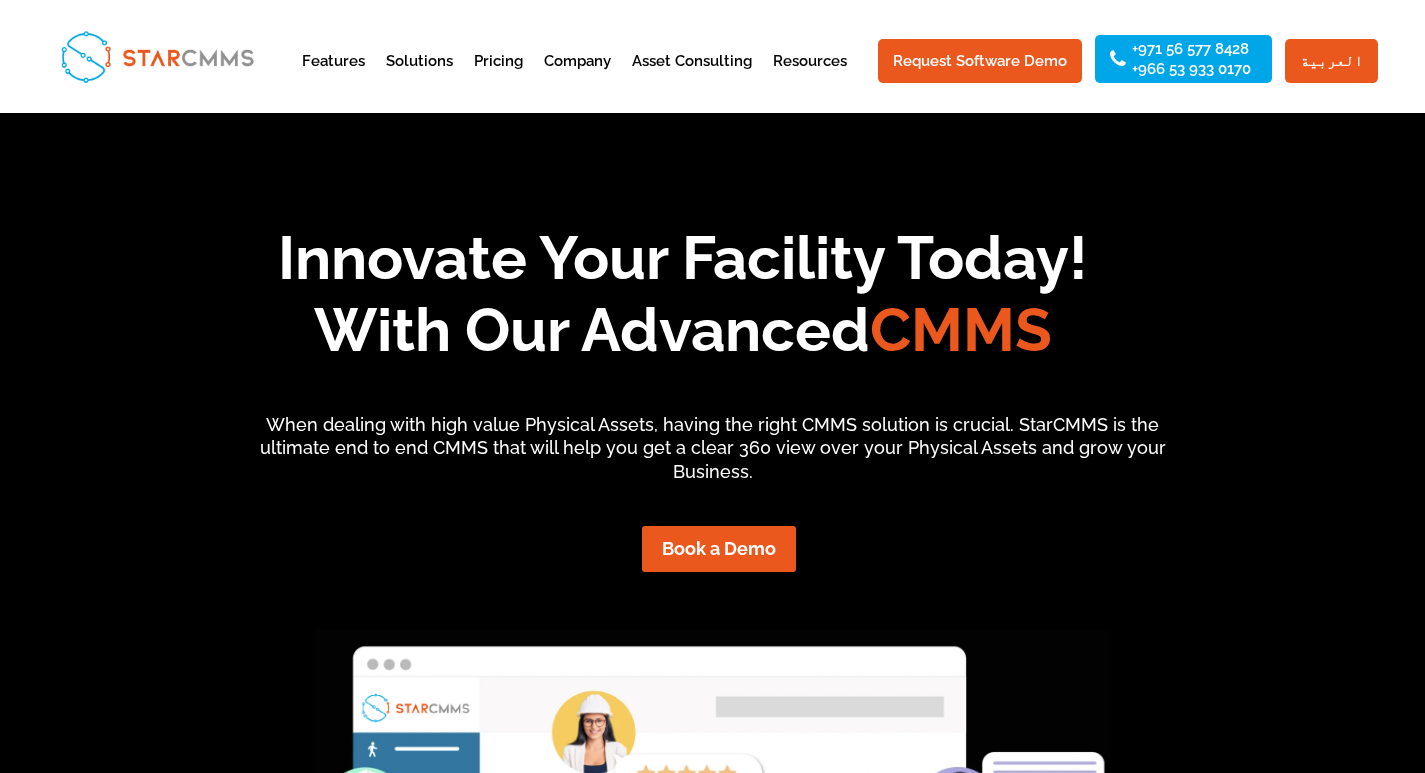 scroll, scrollTop: 0, scrollLeft: 0, axis: both 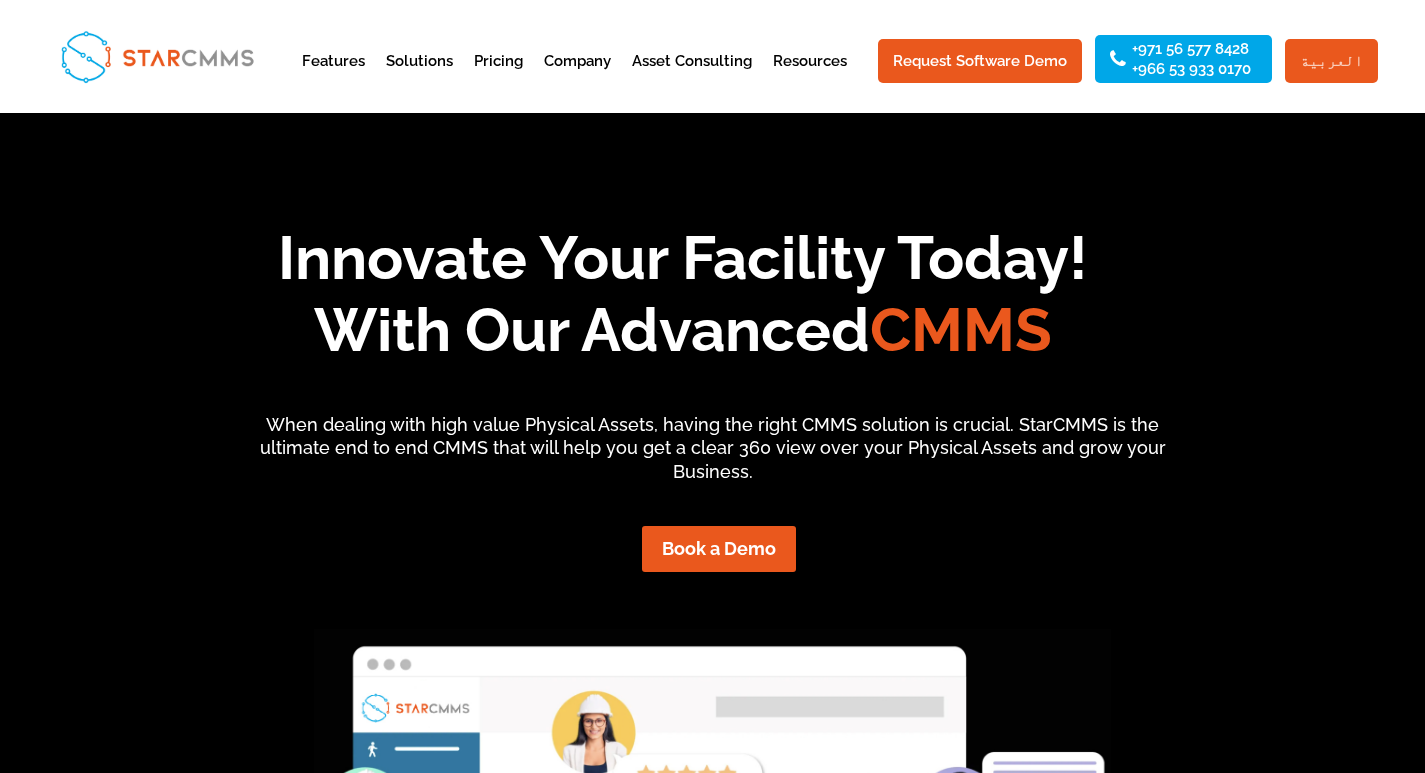 click on "العربية" at bounding box center [1331, 61] 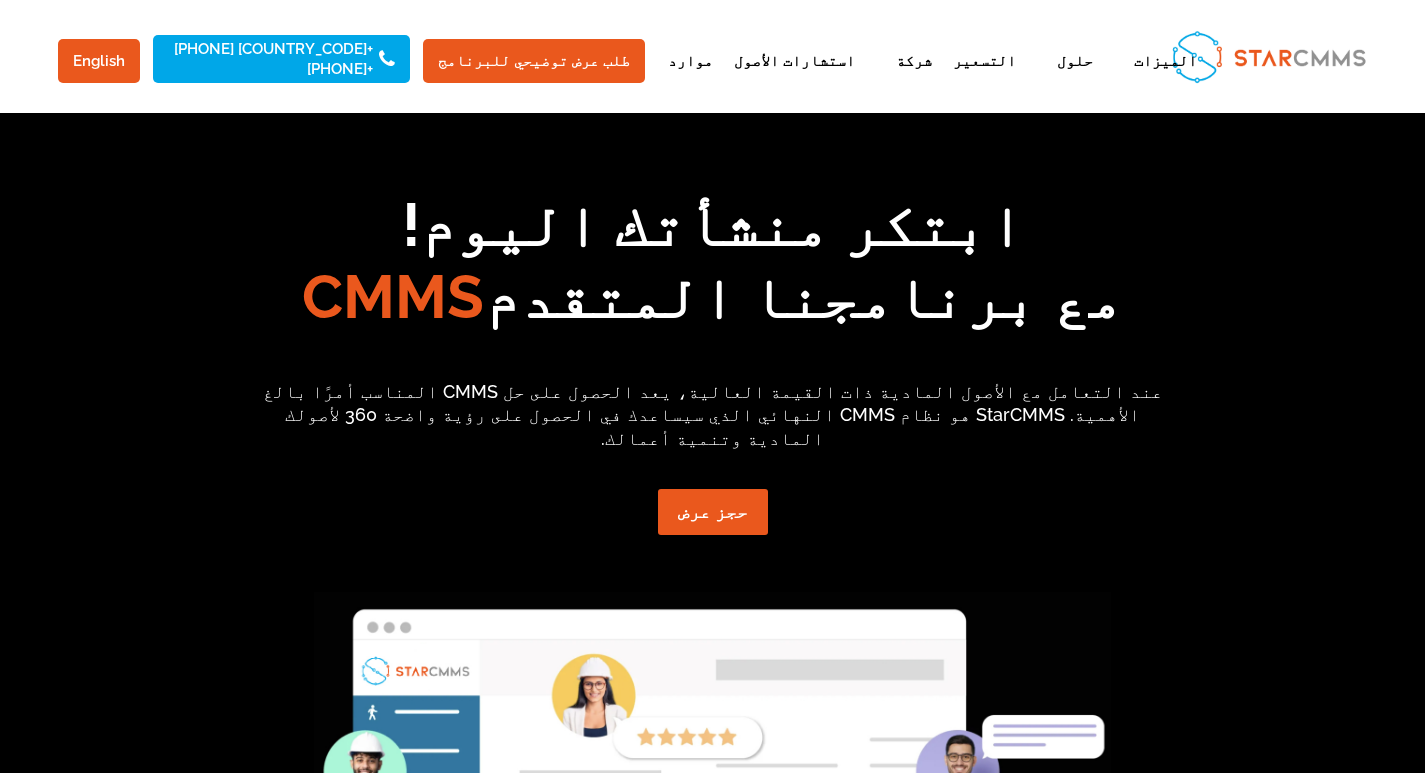 scroll, scrollTop: 0, scrollLeft: 0, axis: both 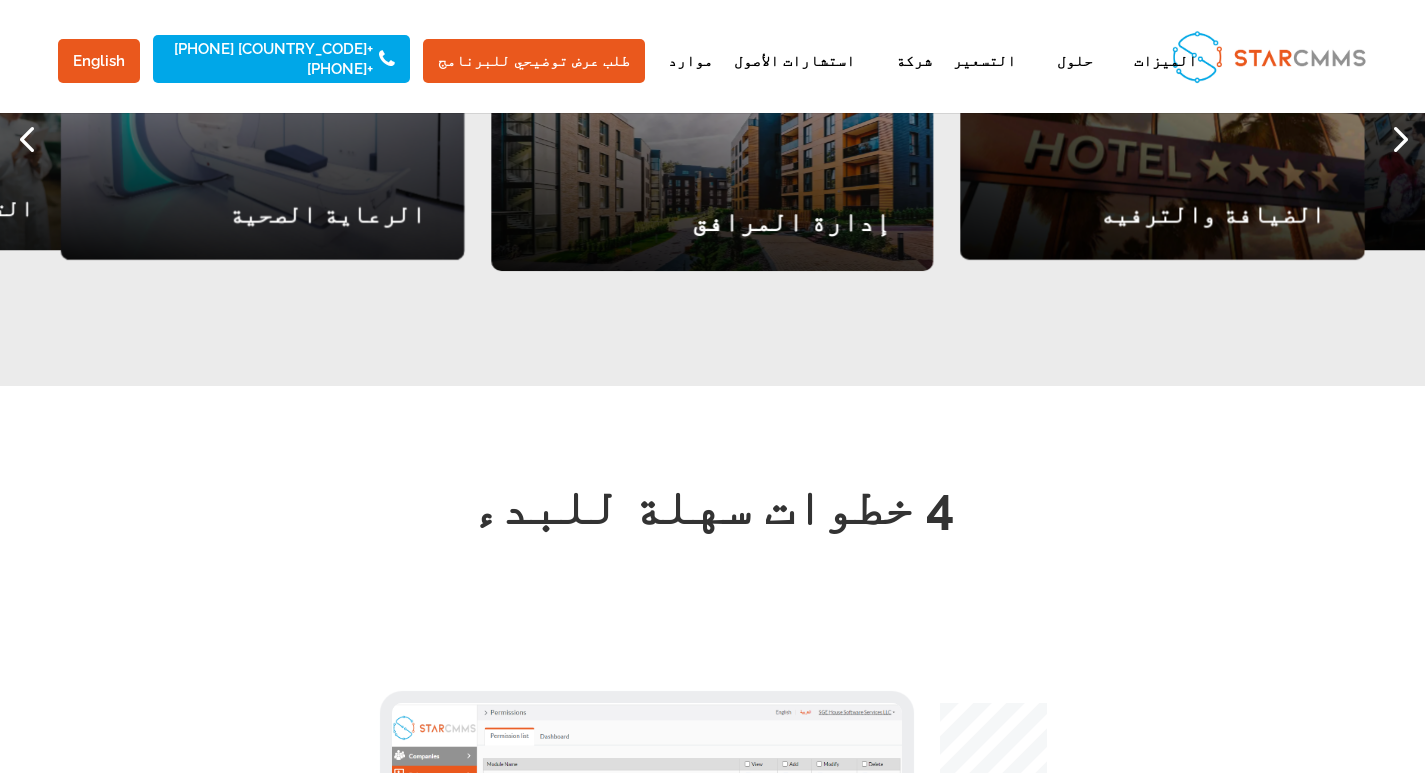 drag, startPoint x: 1439, startPoint y: 46, endPoint x: 1417, endPoint y: 292, distance: 246.98178 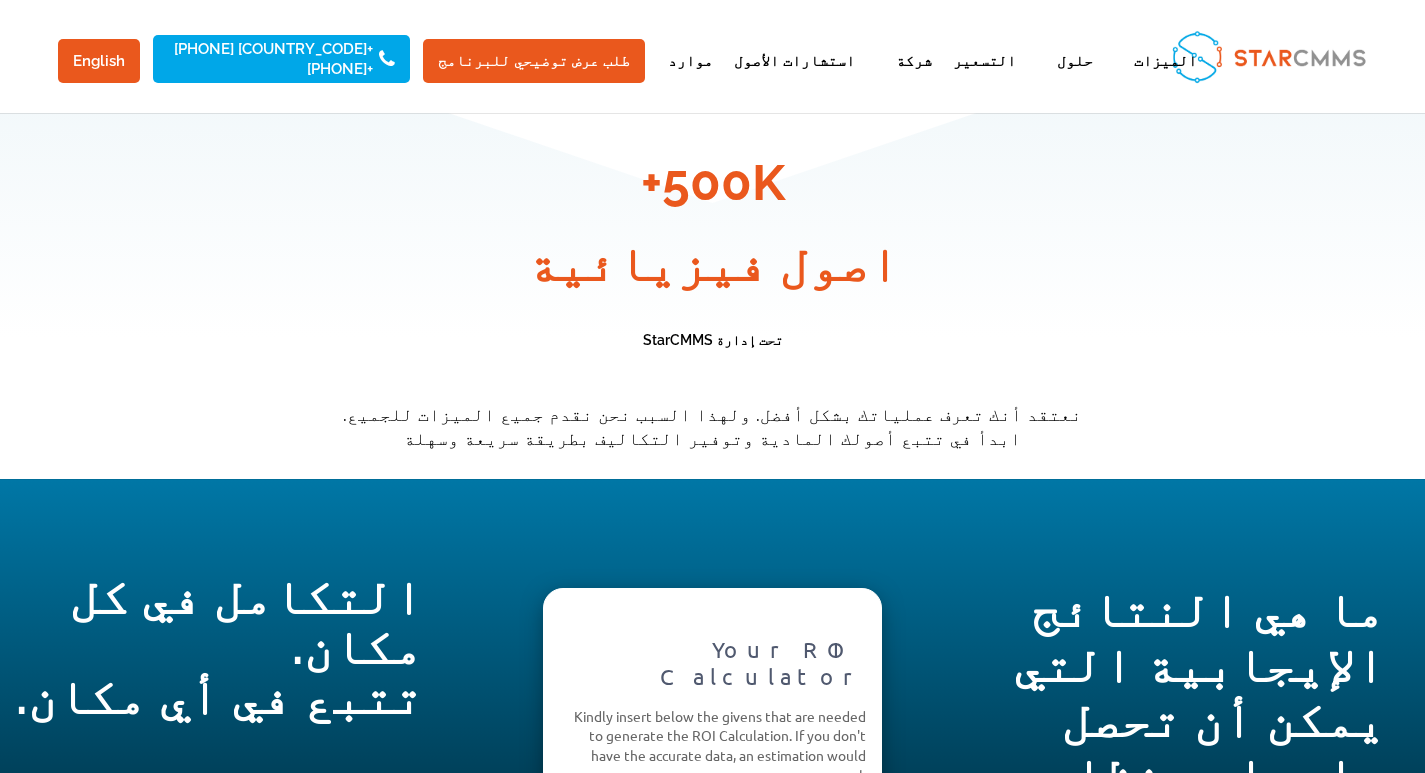 scroll, scrollTop: 5958, scrollLeft: 0, axis: vertical 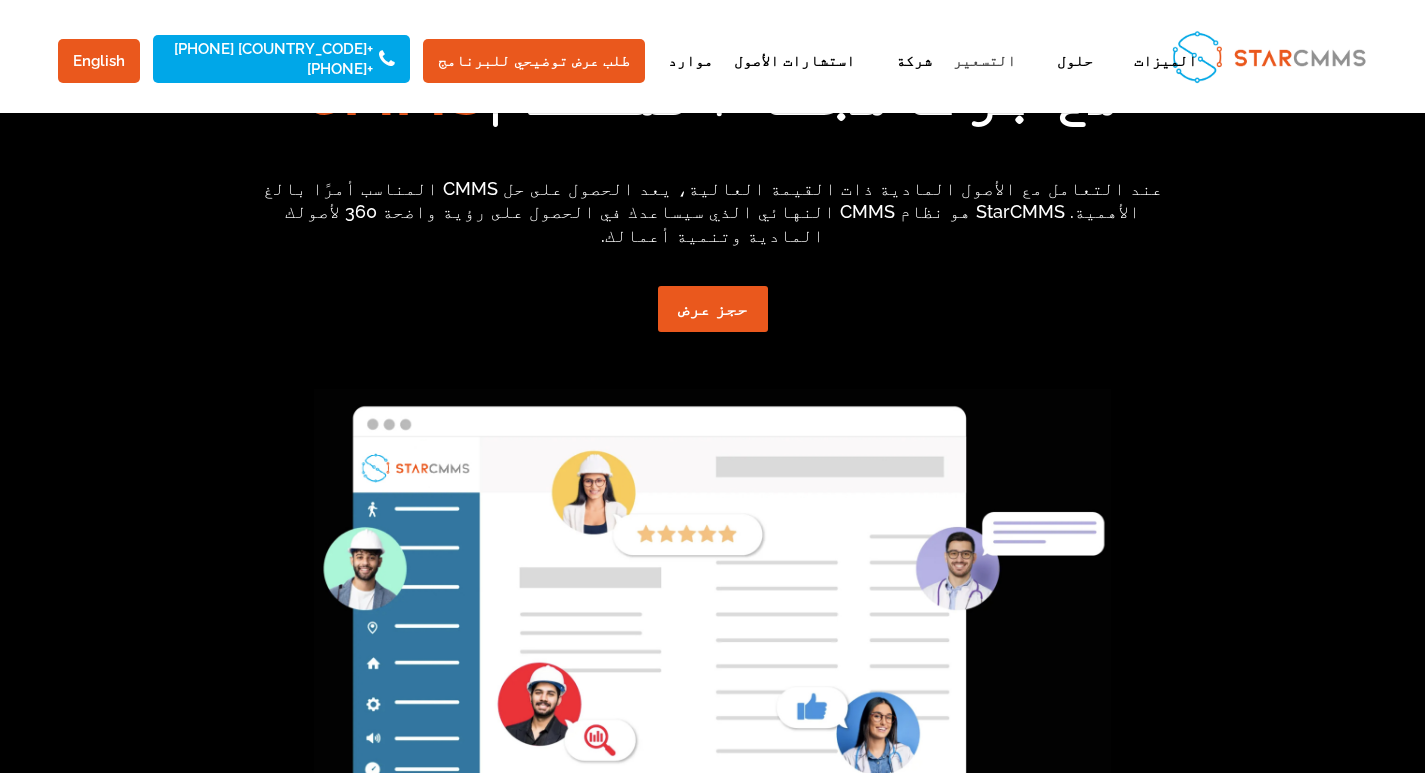 click on "التسعير" at bounding box center [984, 78] 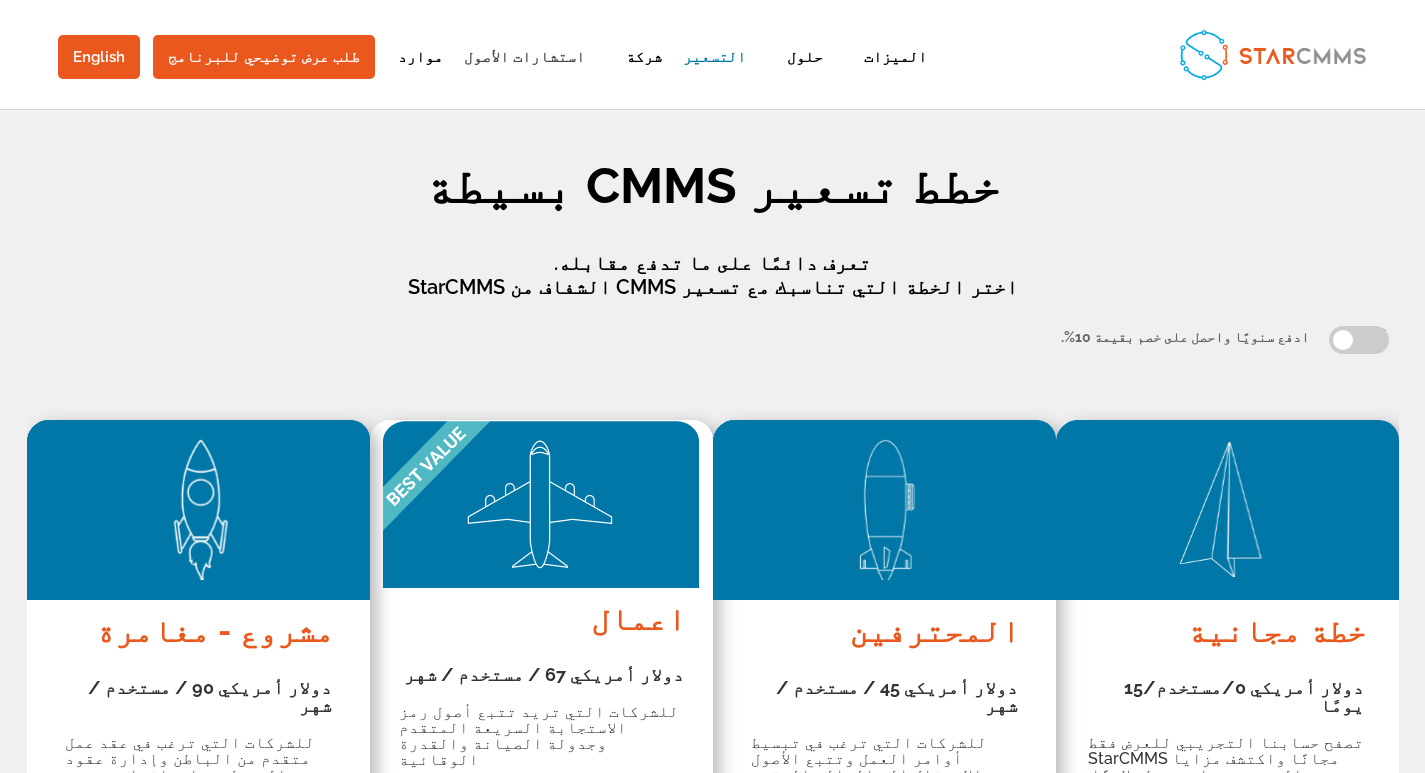 scroll, scrollTop: 0, scrollLeft: 0, axis: both 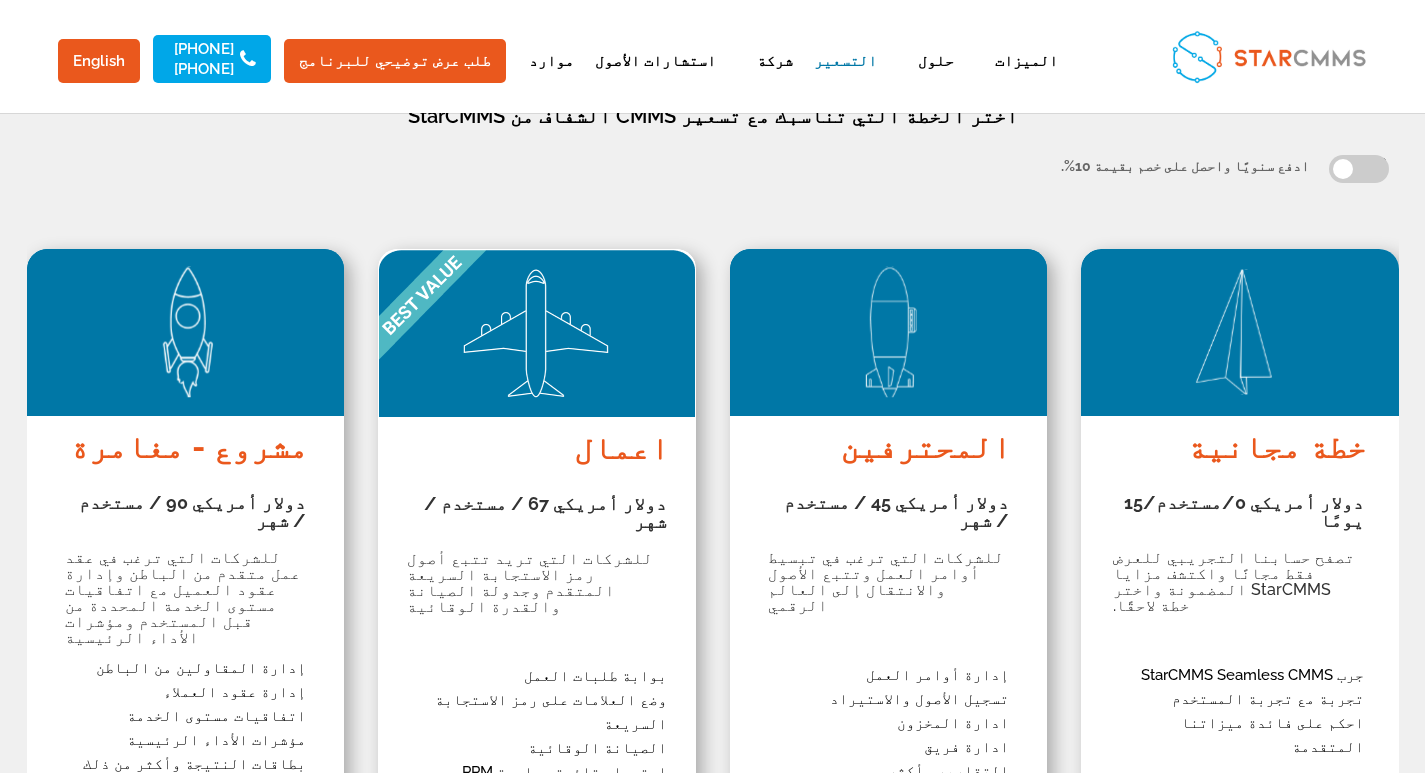drag, startPoint x: 1439, startPoint y: 72, endPoint x: 1437, endPoint y: 96, distance: 24.083189 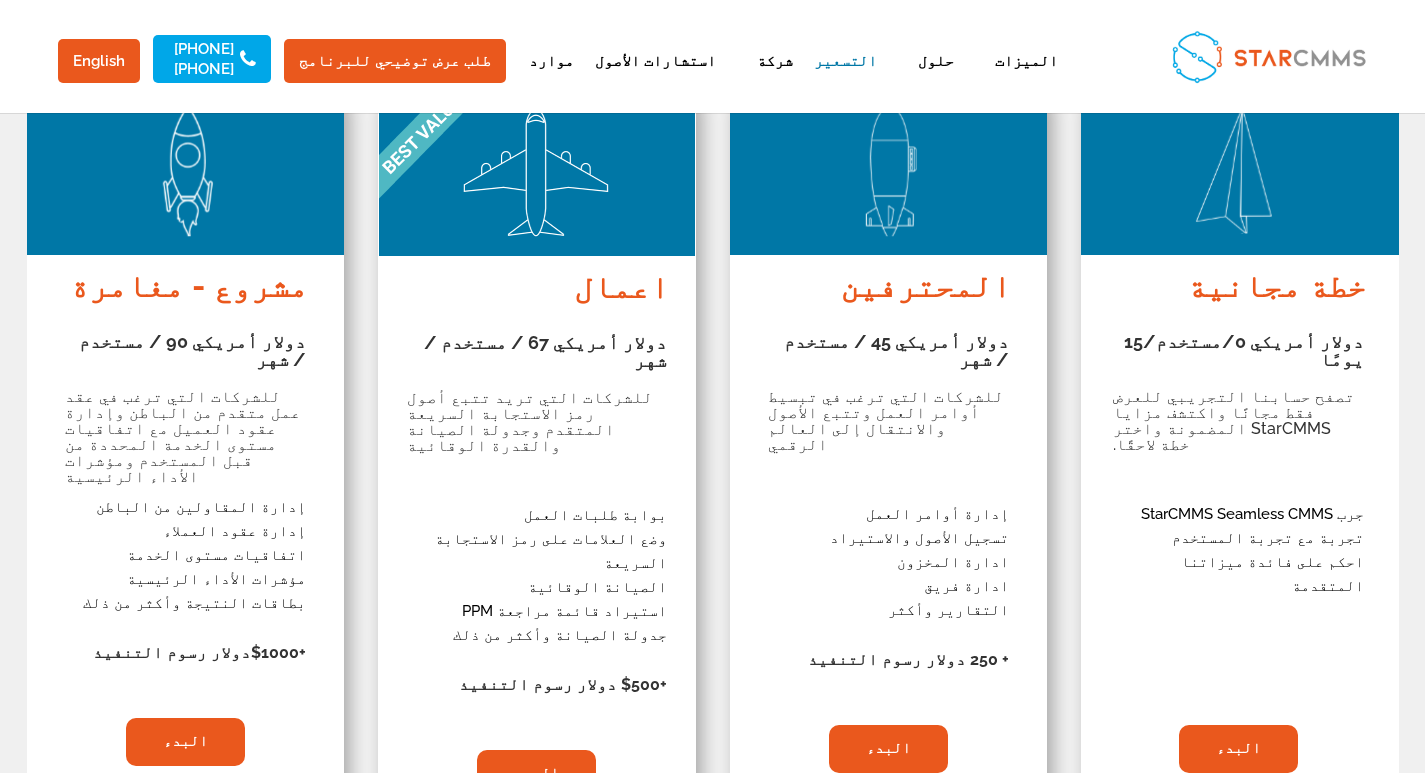 scroll, scrollTop: 400, scrollLeft: 0, axis: vertical 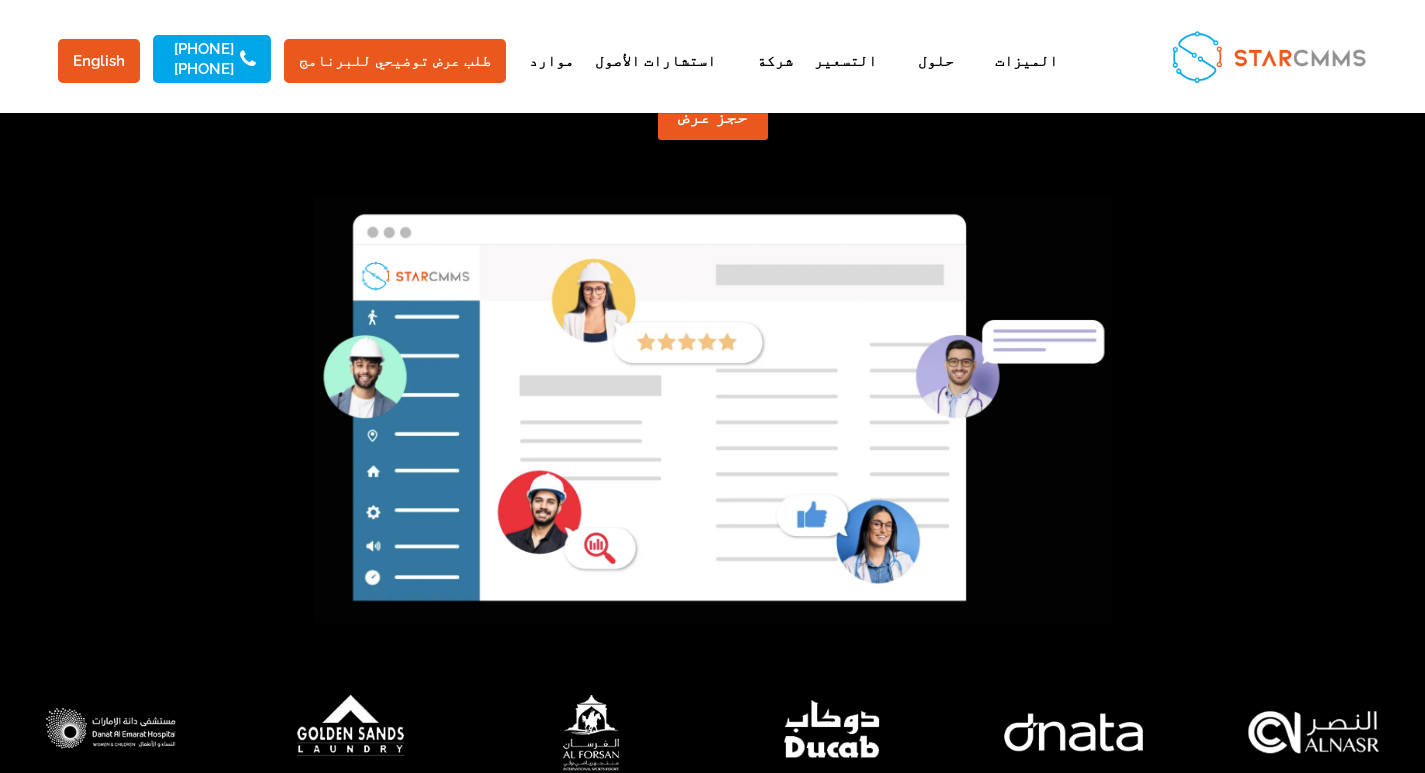 drag, startPoint x: 1439, startPoint y: 90, endPoint x: 1439, endPoint y: 103, distance: 13 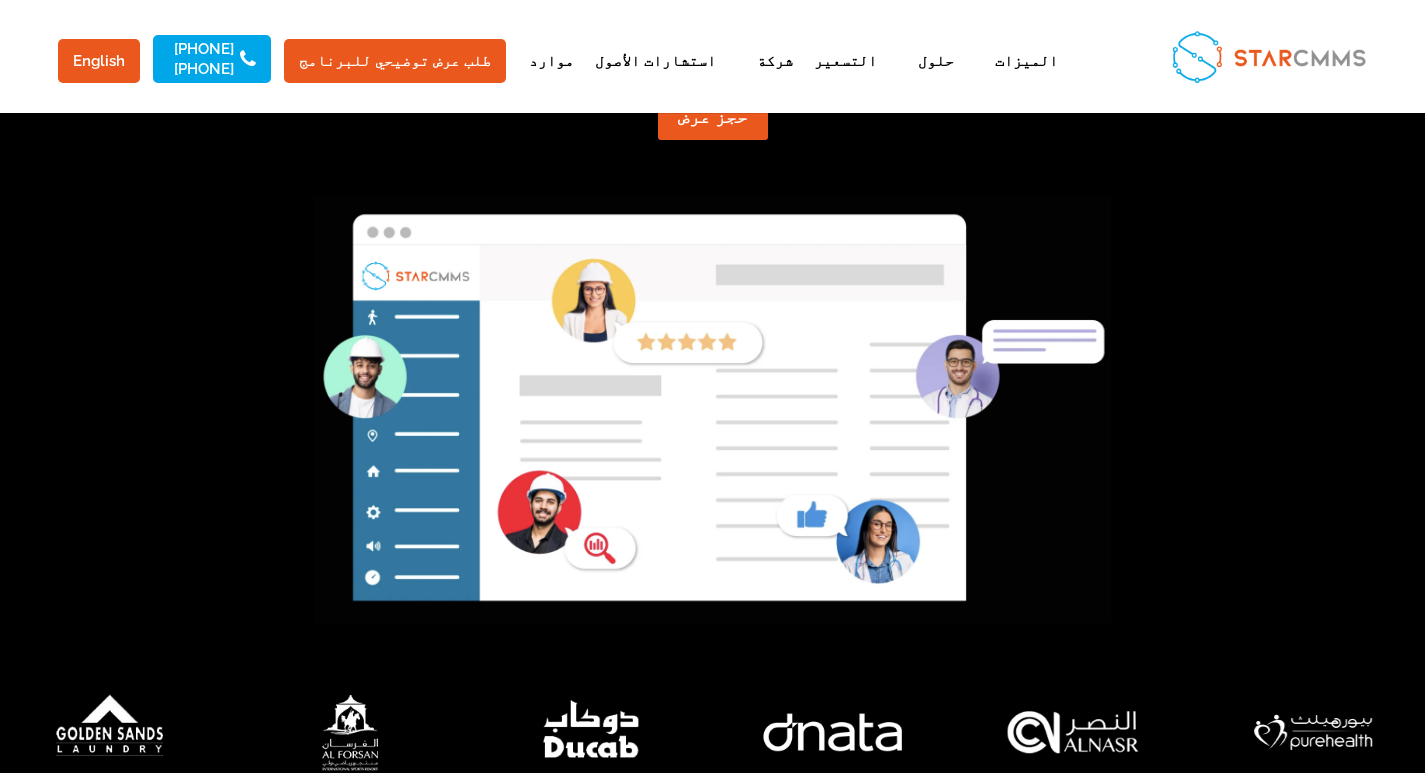 click at bounding box center (713, 56) 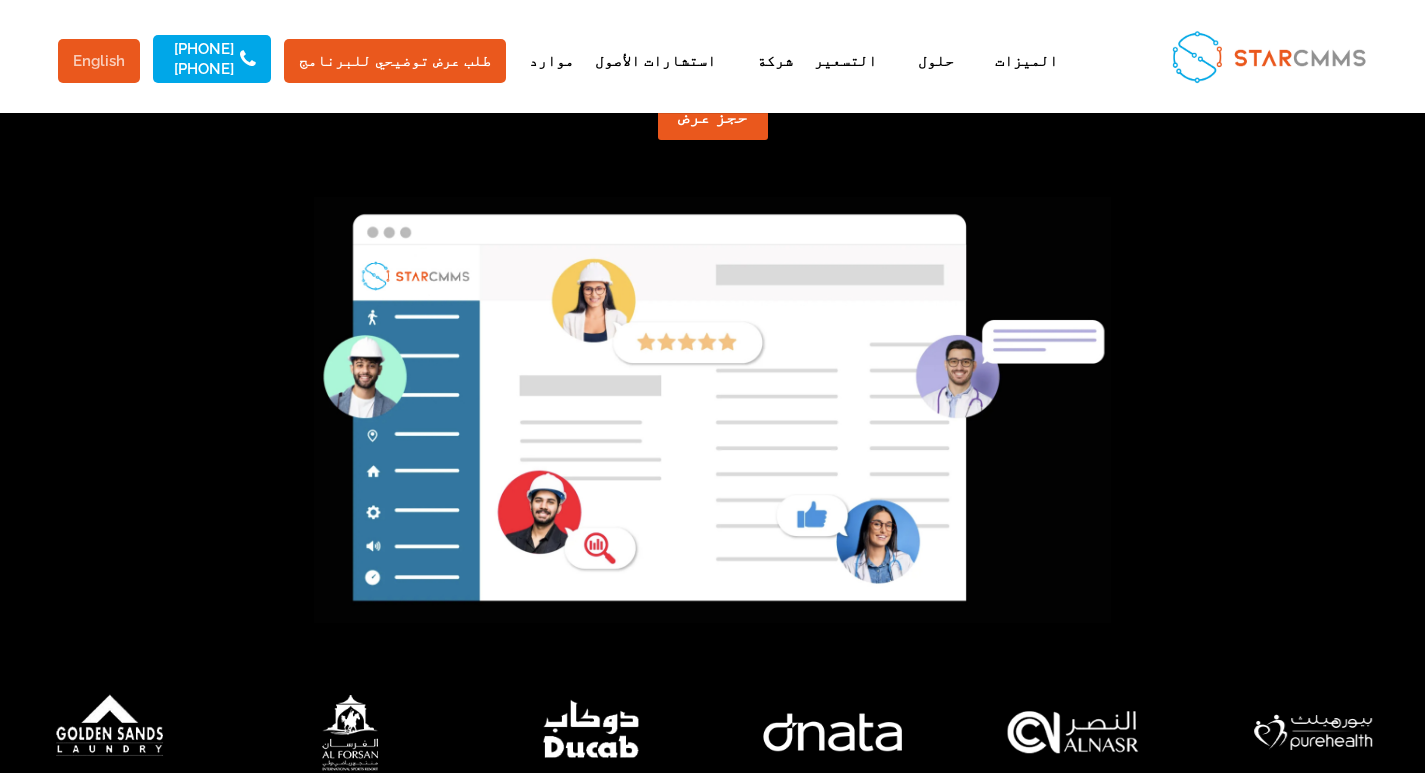 click on "English" at bounding box center [99, 61] 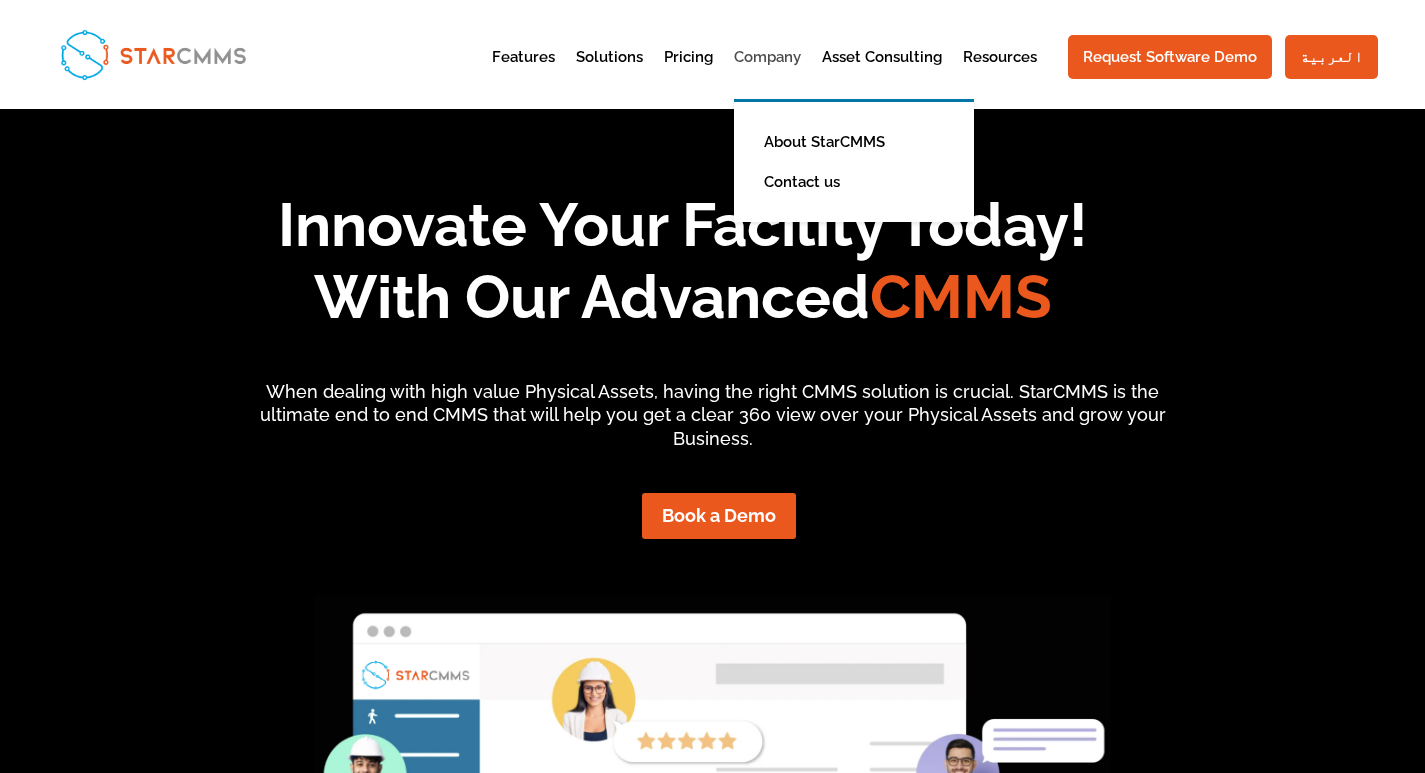 scroll, scrollTop: 0, scrollLeft: 0, axis: both 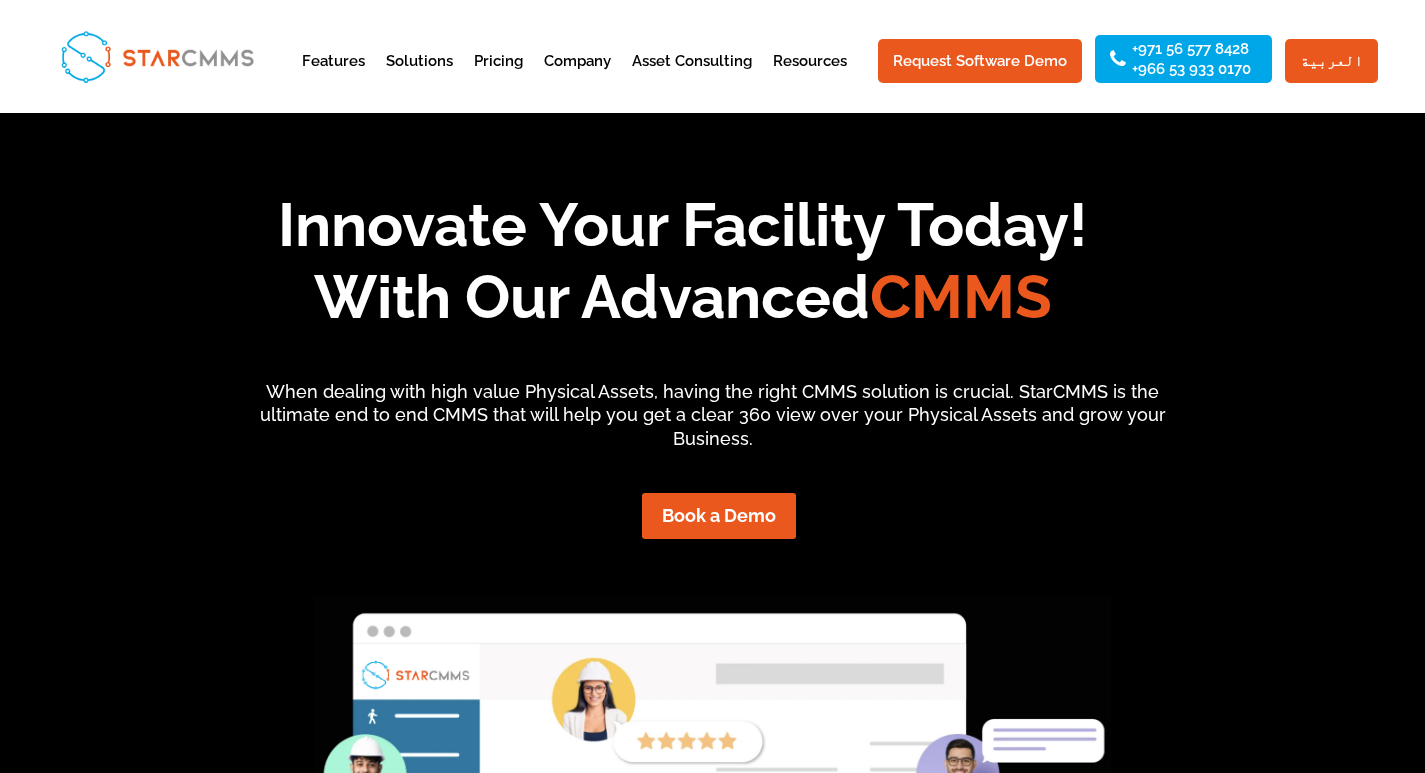 click at bounding box center [713, 56] 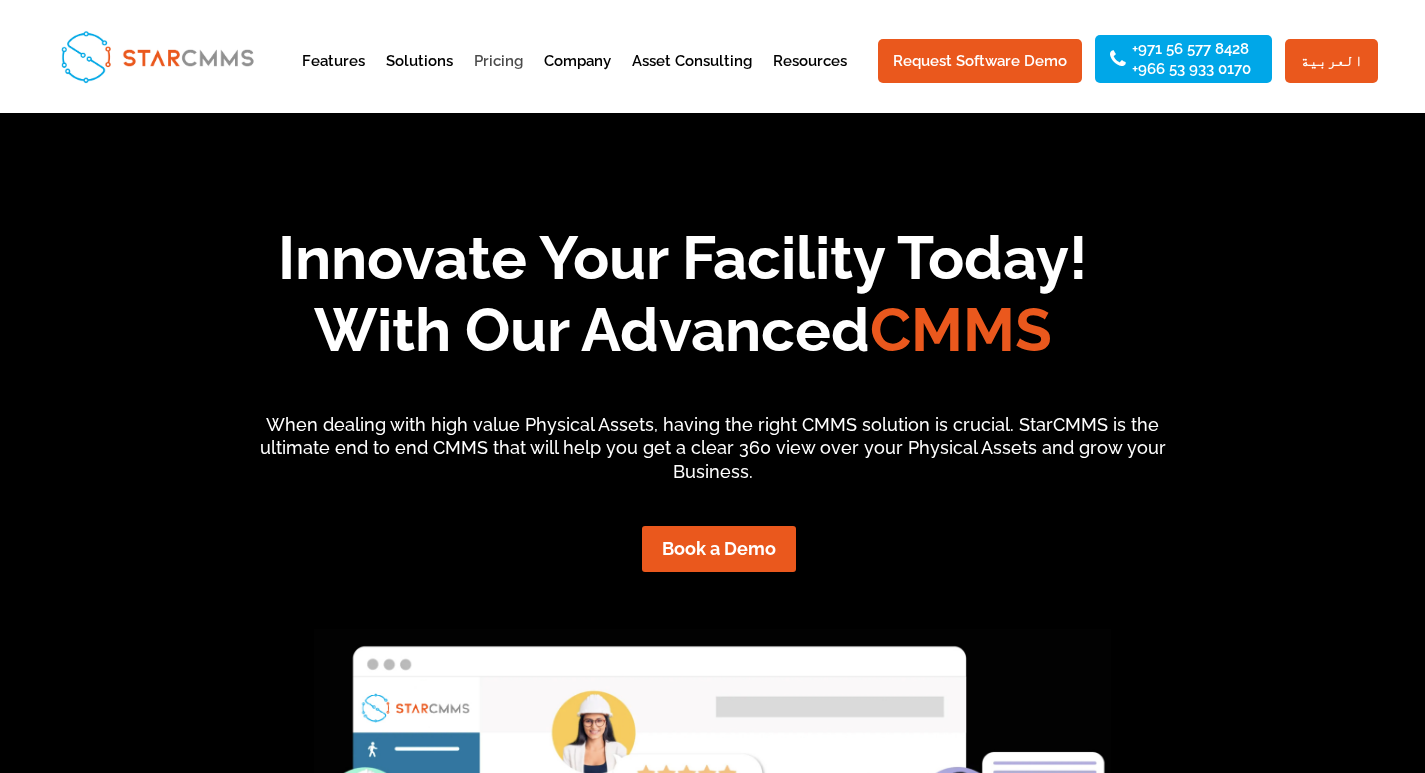 scroll, scrollTop: 16, scrollLeft: 16, axis: both 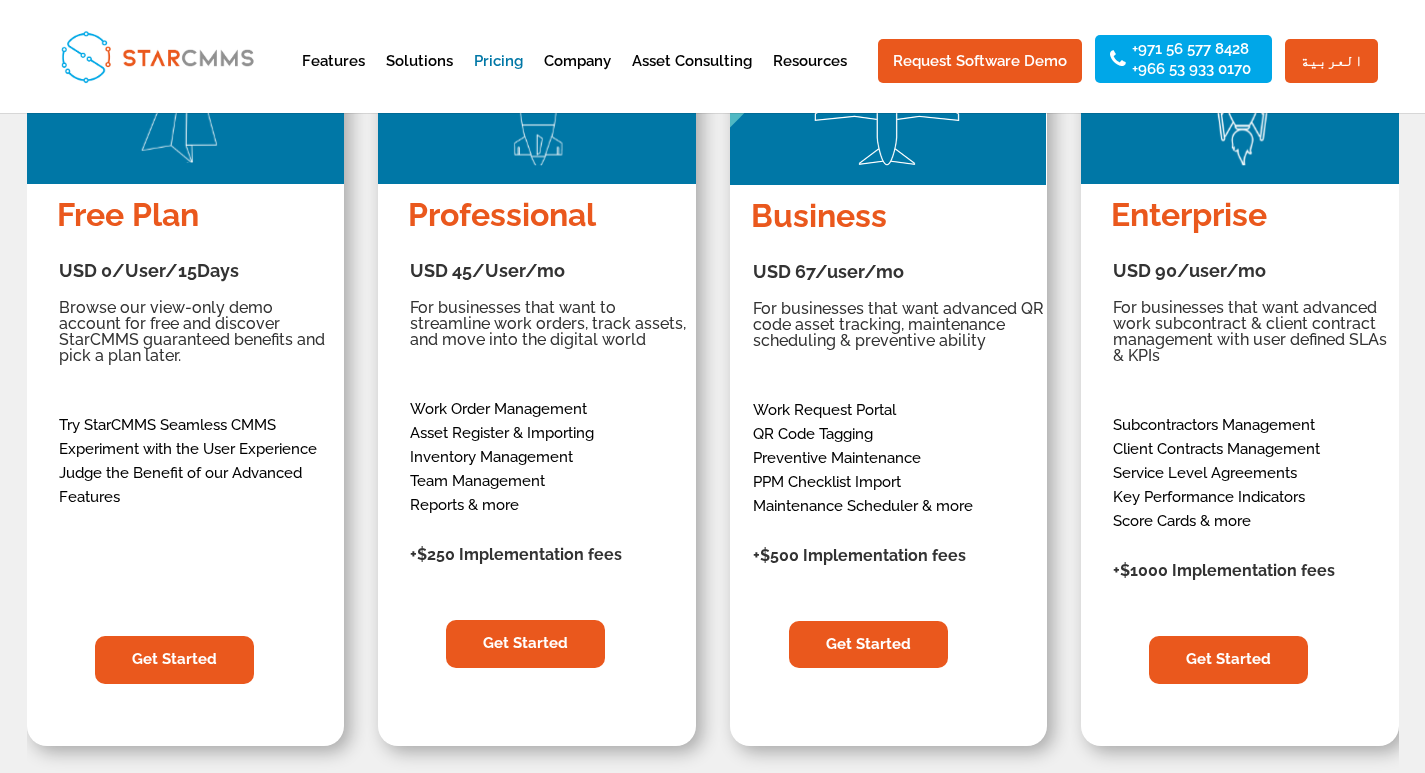 drag, startPoint x: 1434, startPoint y: 56, endPoint x: 1415, endPoint y: 119, distance: 65.802734 